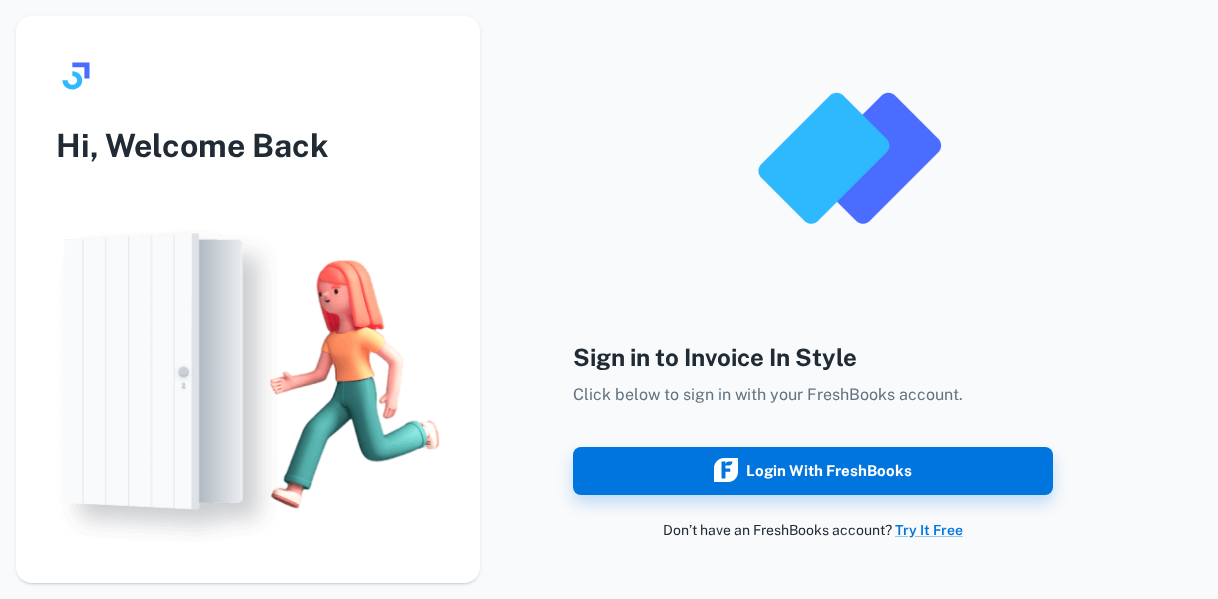scroll, scrollTop: 0, scrollLeft: 0, axis: both 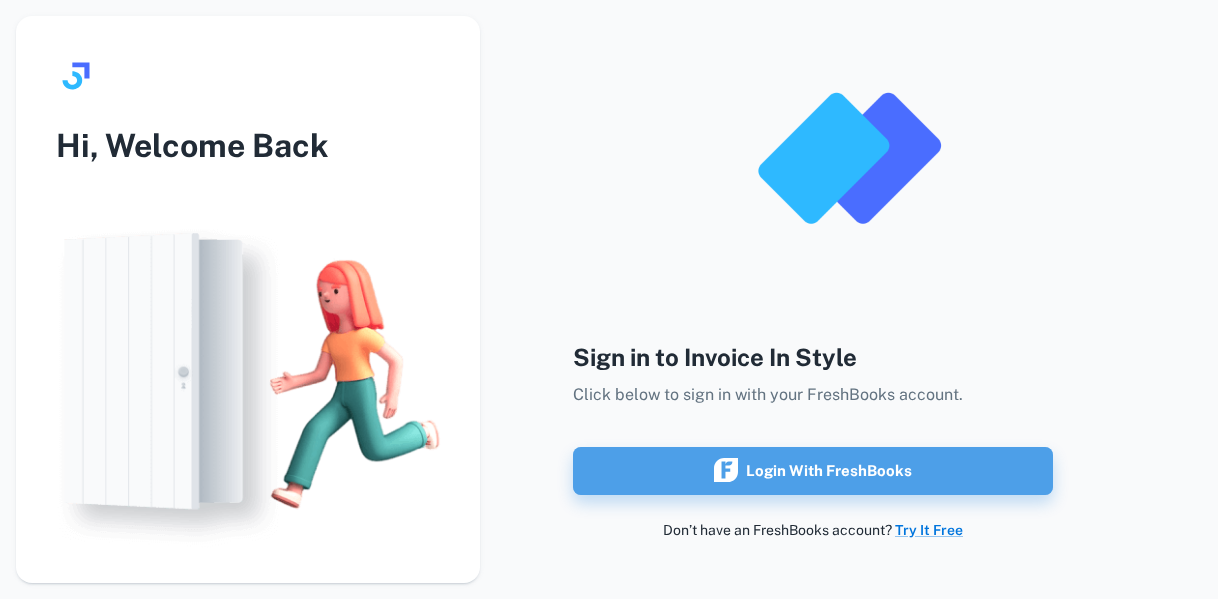 click on "Login with FreshBooks" at bounding box center [813, 471] 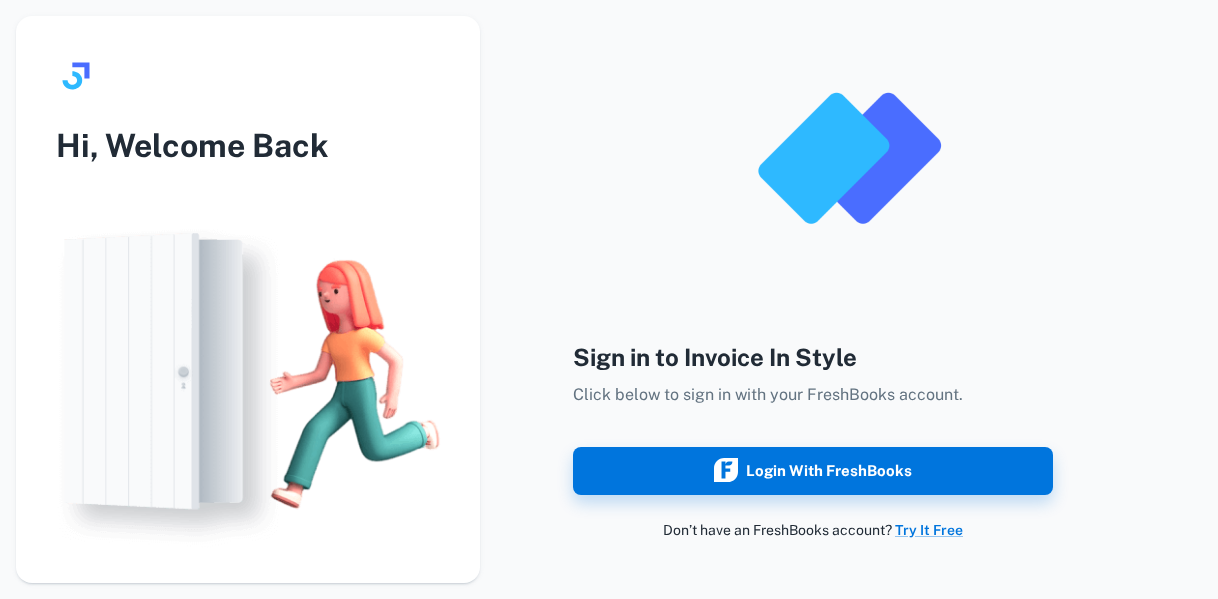 scroll, scrollTop: 0, scrollLeft: 0, axis: both 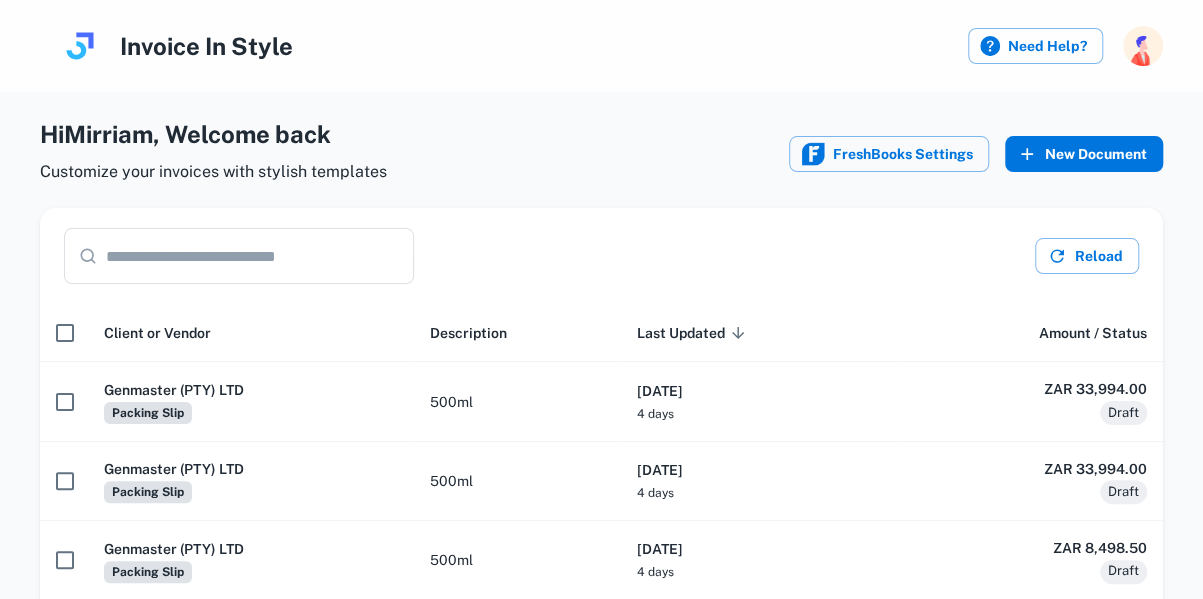 click on "New Document" at bounding box center [1084, 154] 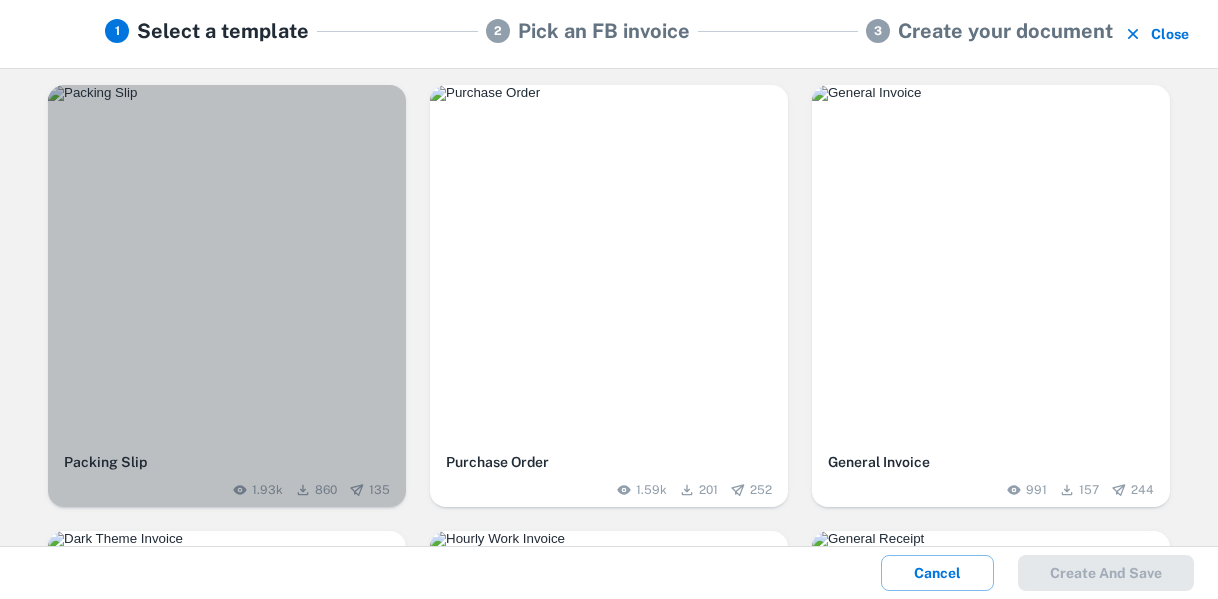 click at bounding box center [227, 264] 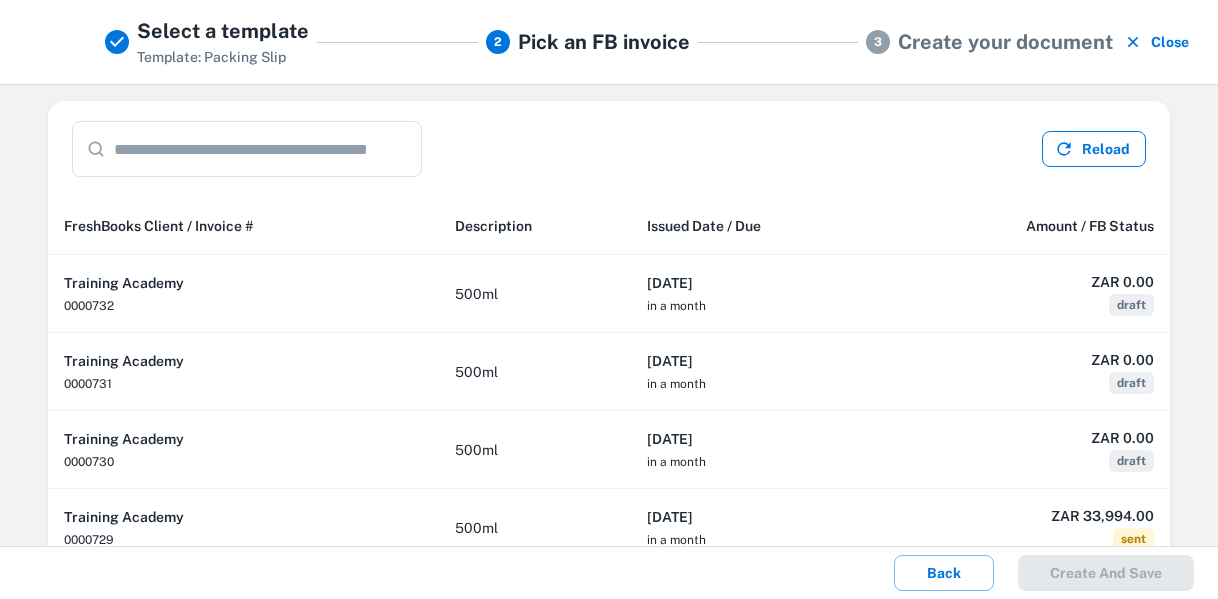 click on "Reload" at bounding box center [1094, 149] 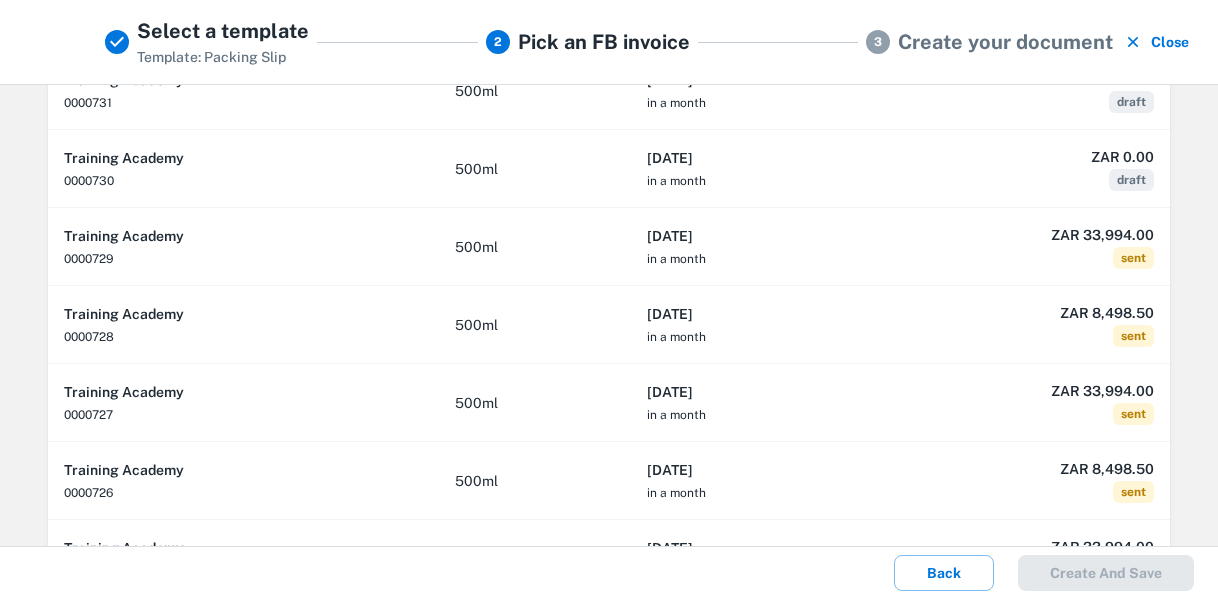 scroll, scrollTop: 0, scrollLeft: 0, axis: both 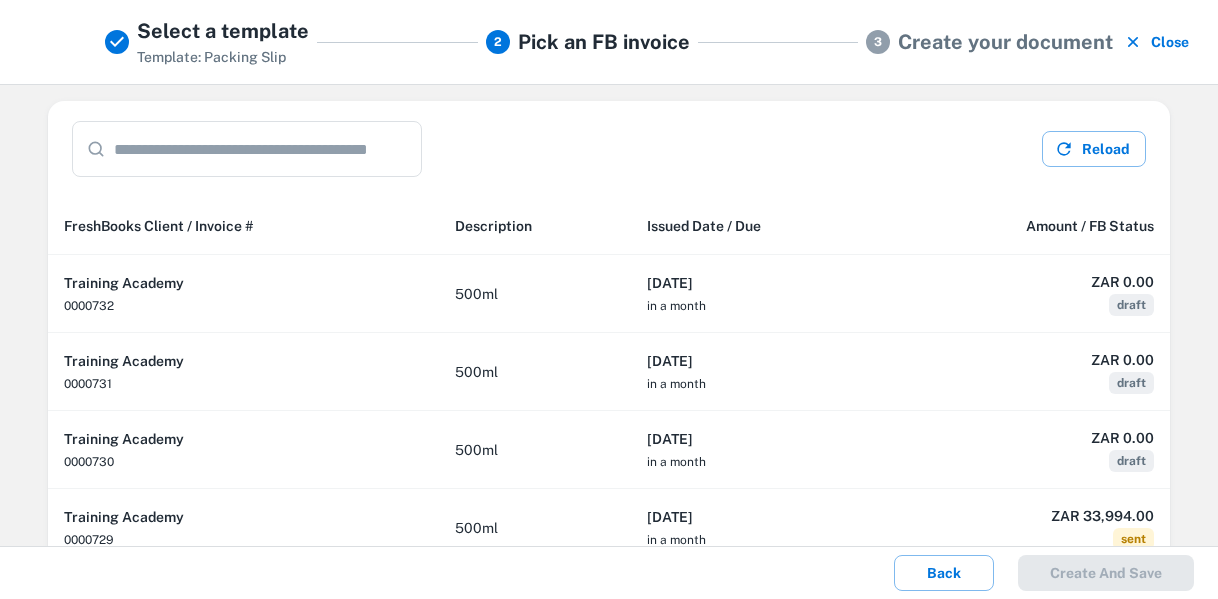 click on "Close" at bounding box center [1157, 42] 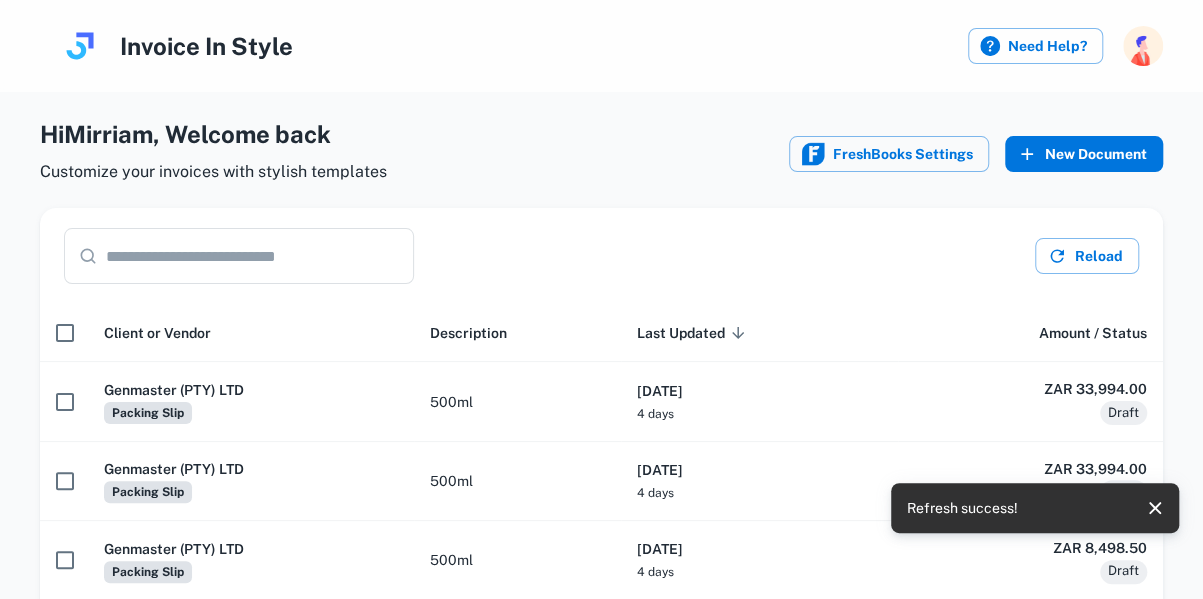 click on "New Document" at bounding box center (1084, 154) 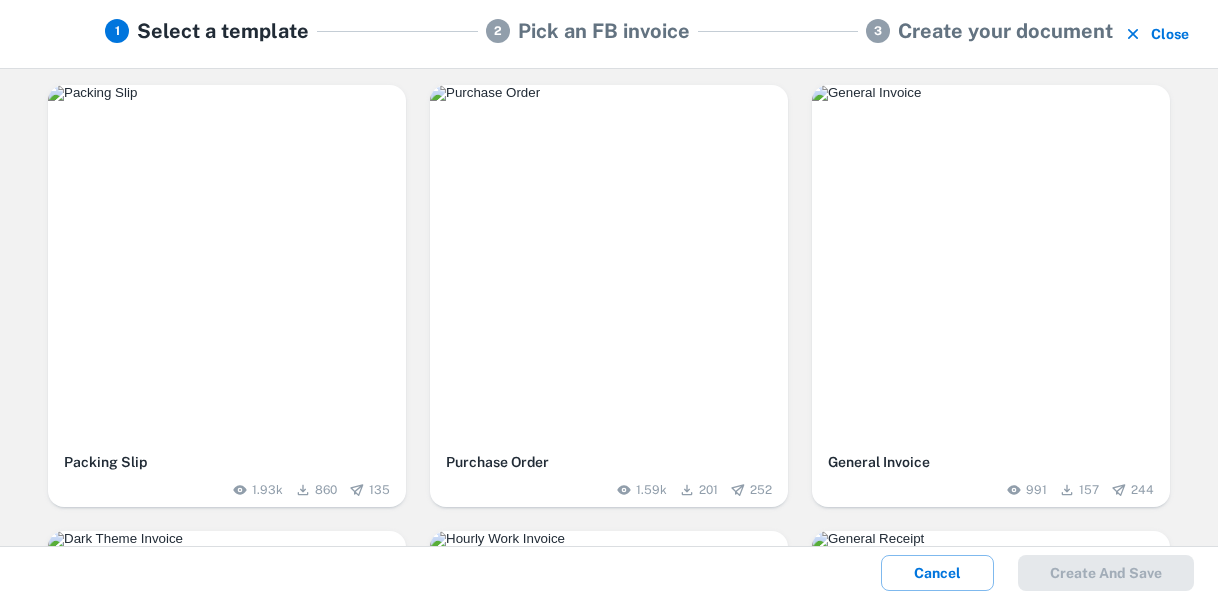 click at bounding box center [227, 93] 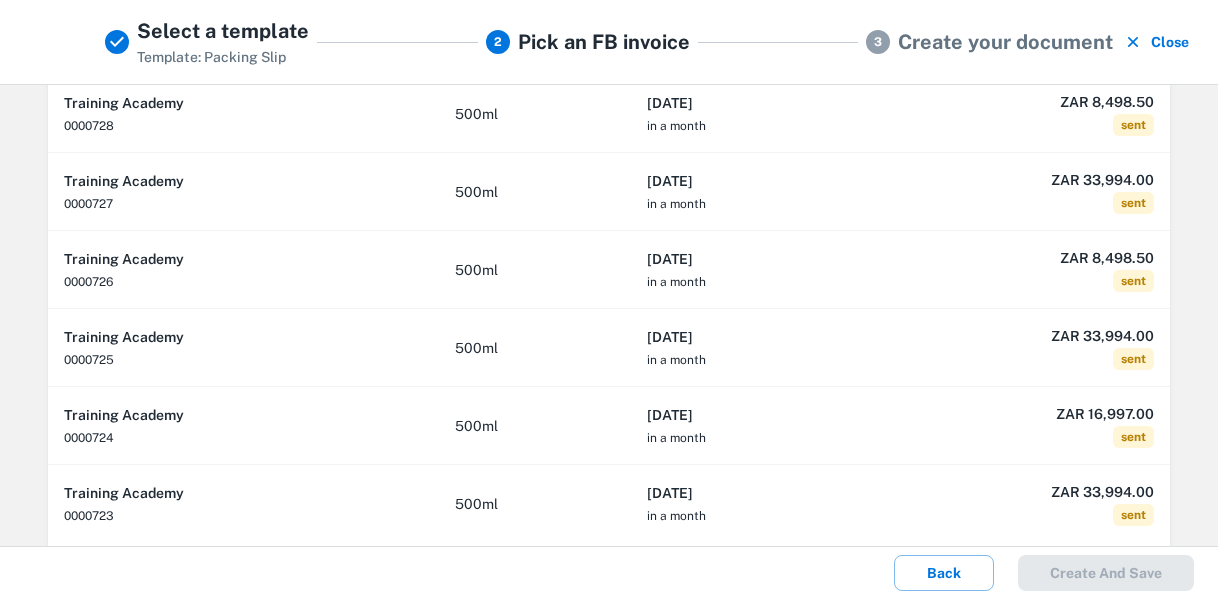 scroll, scrollTop: 552, scrollLeft: 0, axis: vertical 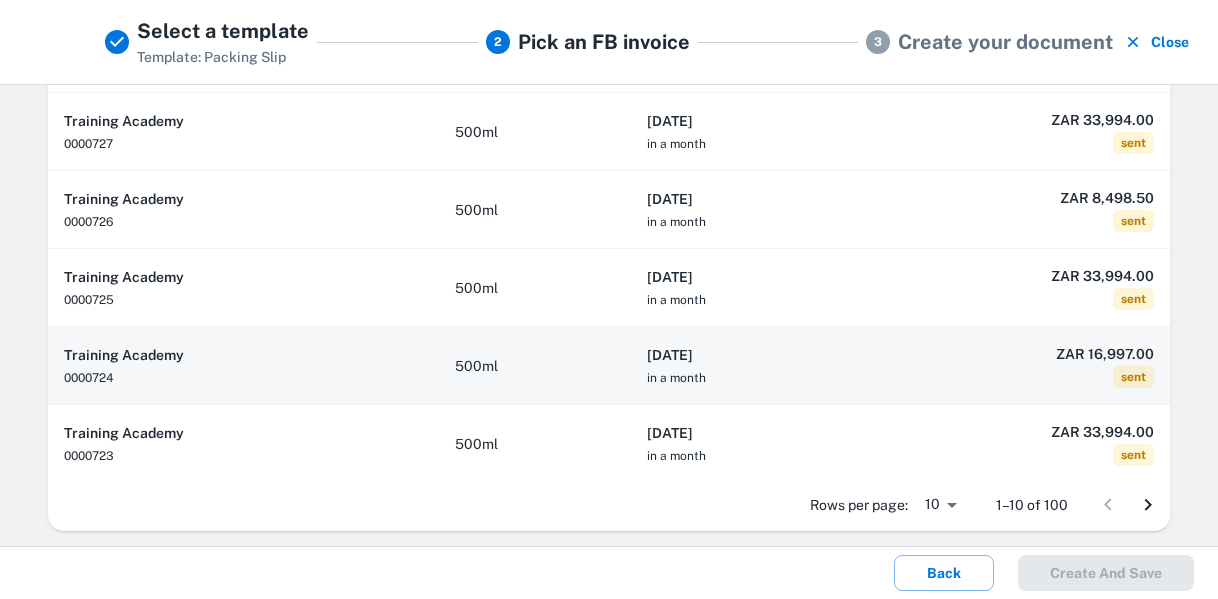 click on "[DATE]" at bounding box center [759, 355] 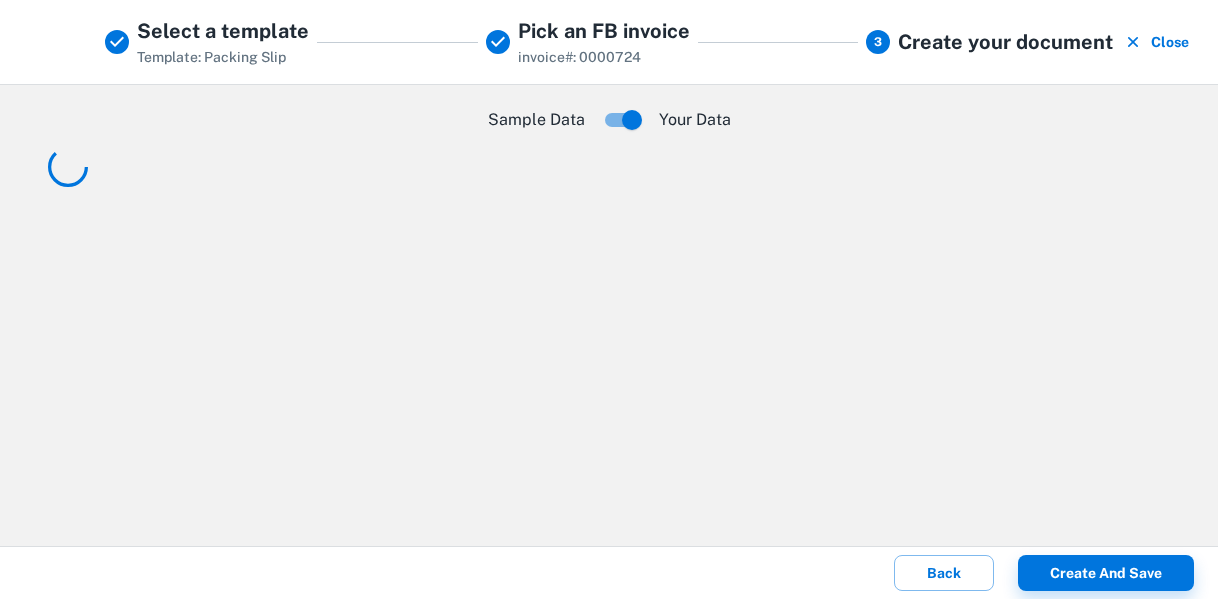 scroll, scrollTop: 0, scrollLeft: 0, axis: both 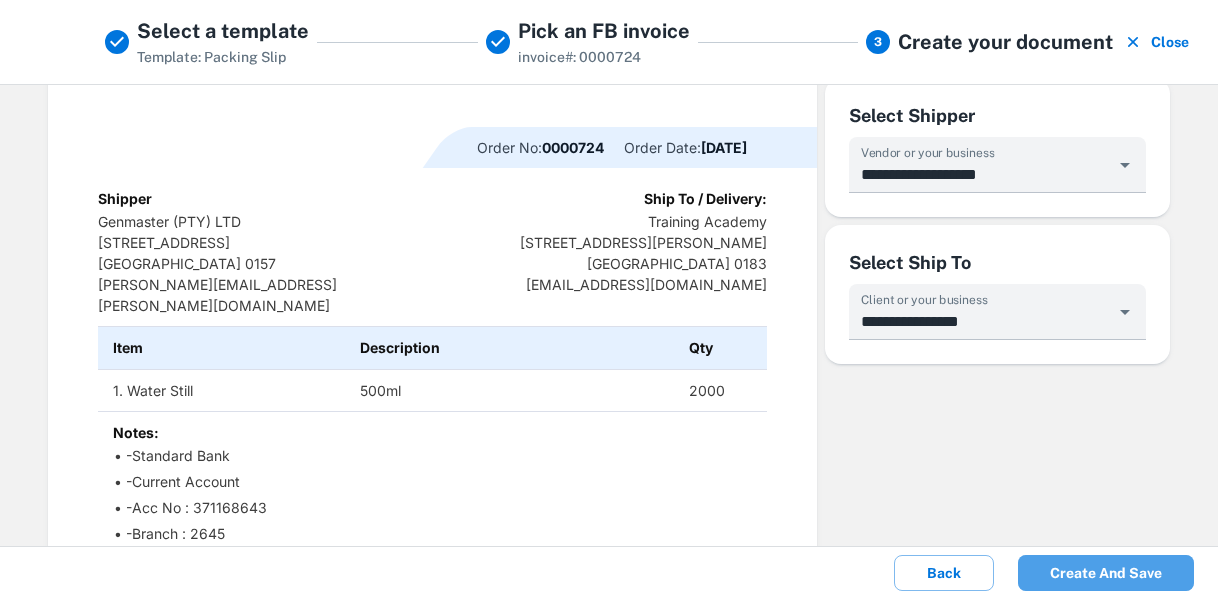 click on "Create and save" at bounding box center [1106, 573] 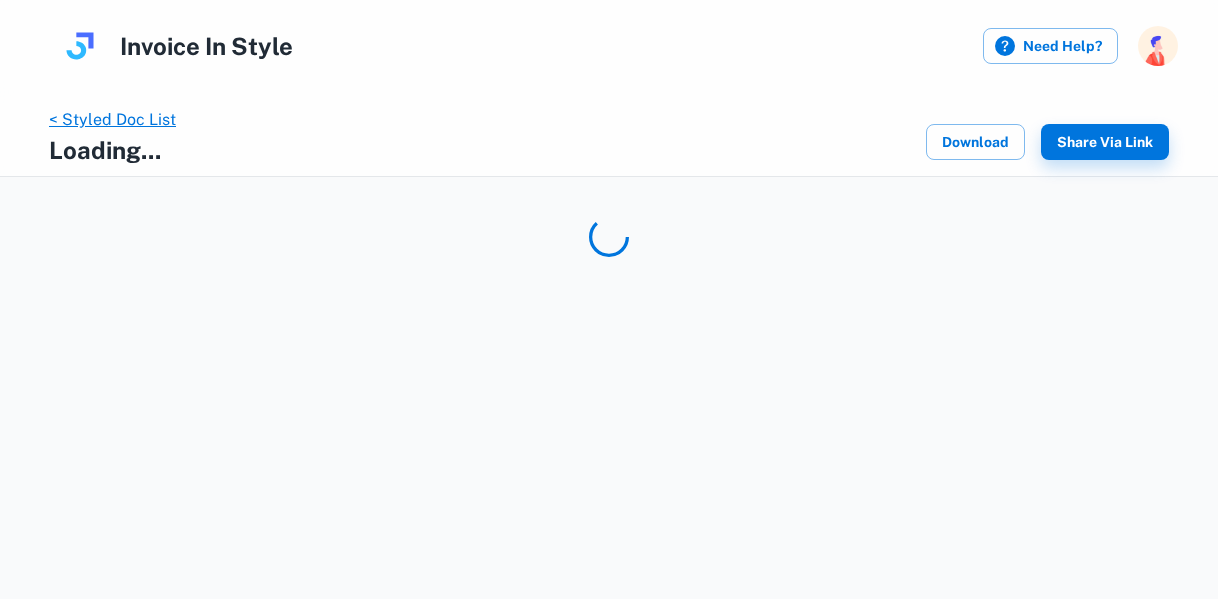 click on "< Styled Doc List" at bounding box center [112, 119] 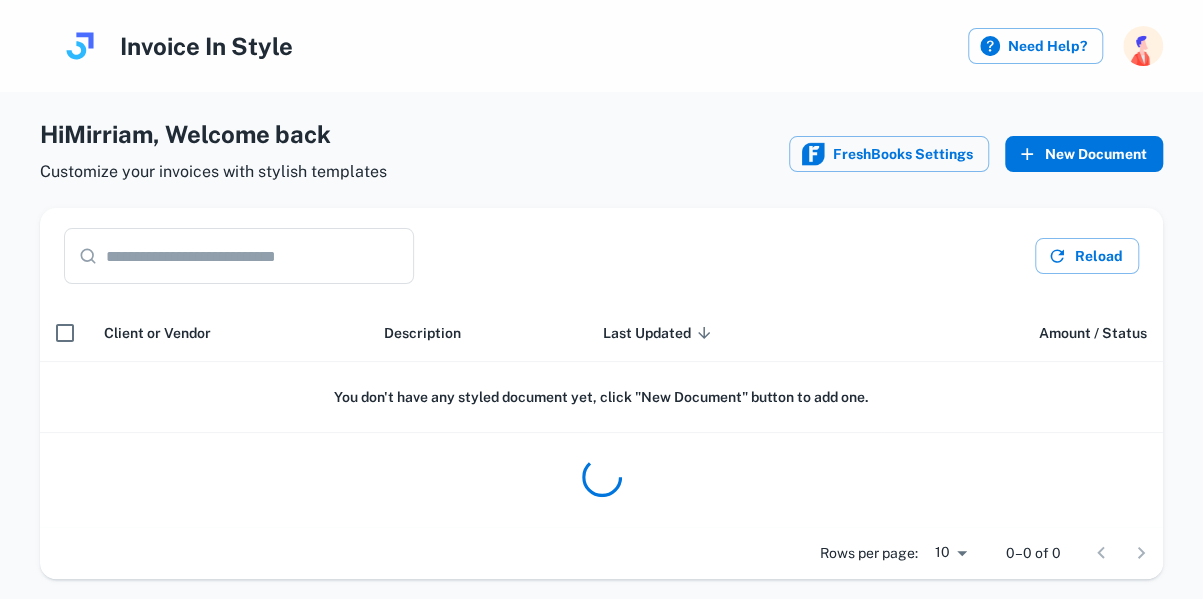 click on "New Document" at bounding box center (1084, 154) 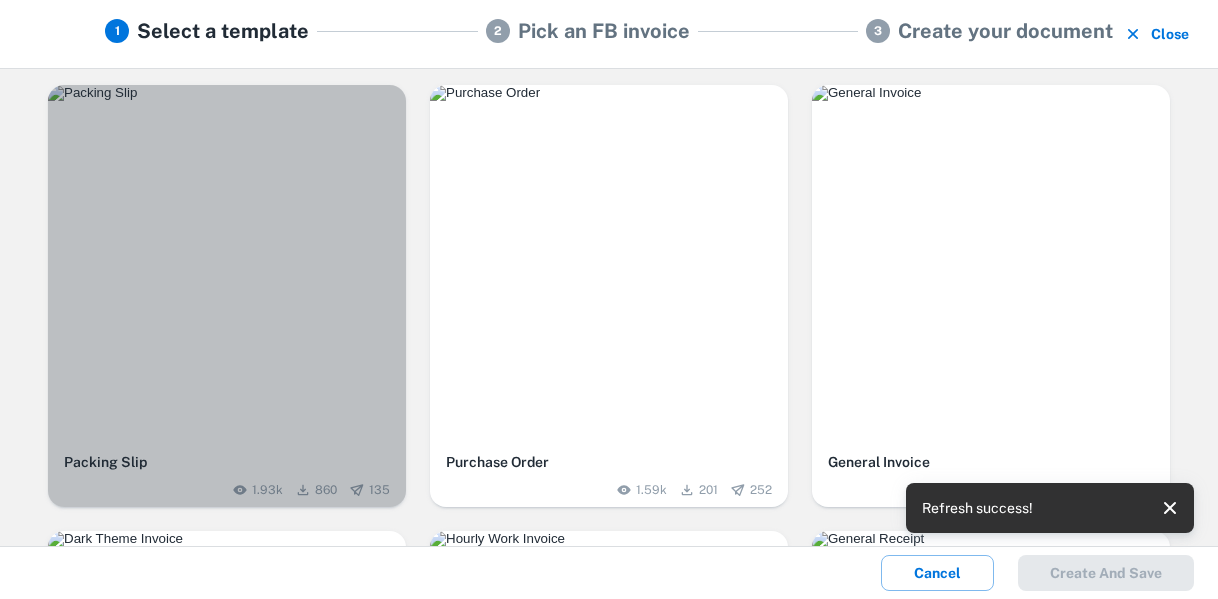 click at bounding box center (227, 264) 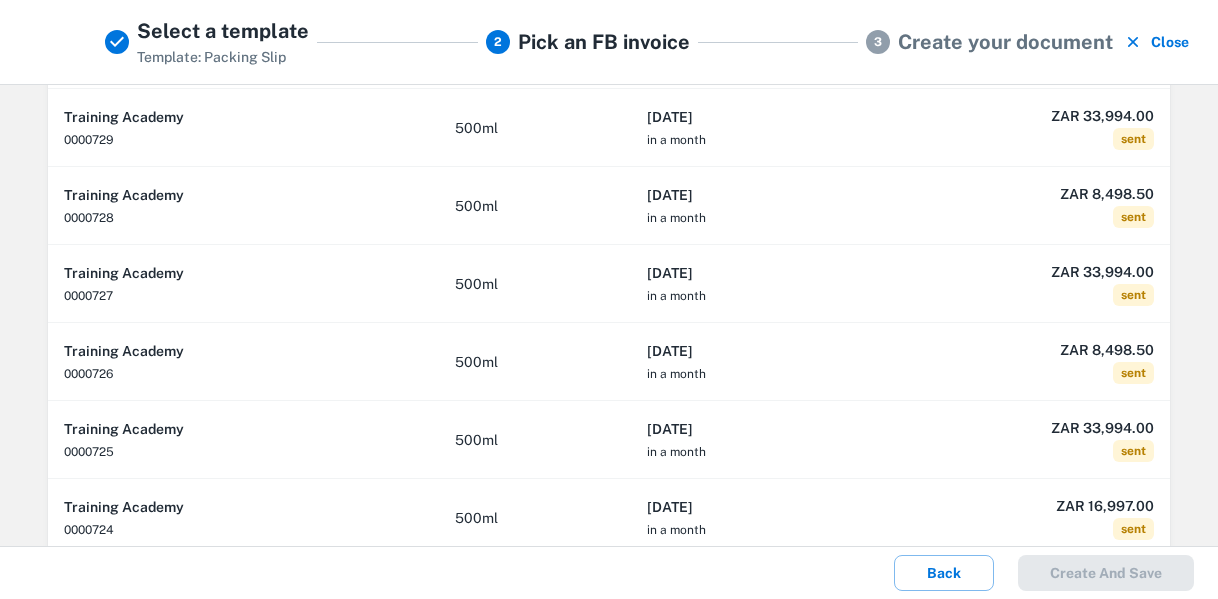 scroll, scrollTop: 438, scrollLeft: 0, axis: vertical 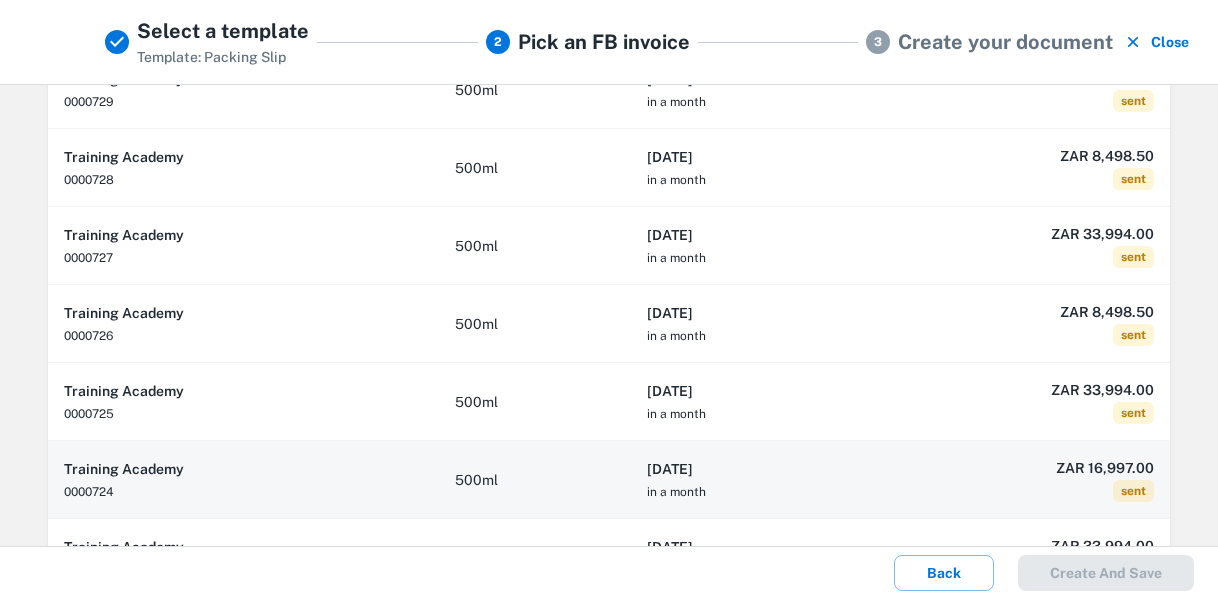 click on "ZAR 16,997.00 sent" at bounding box center (1029, 480) 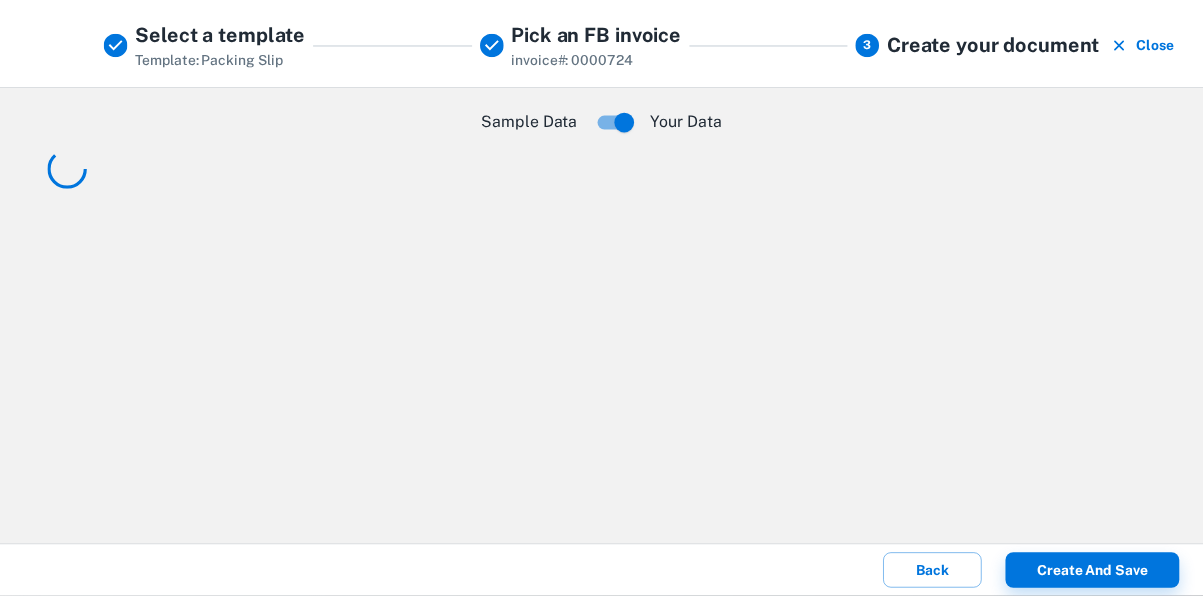 scroll, scrollTop: 0, scrollLeft: 0, axis: both 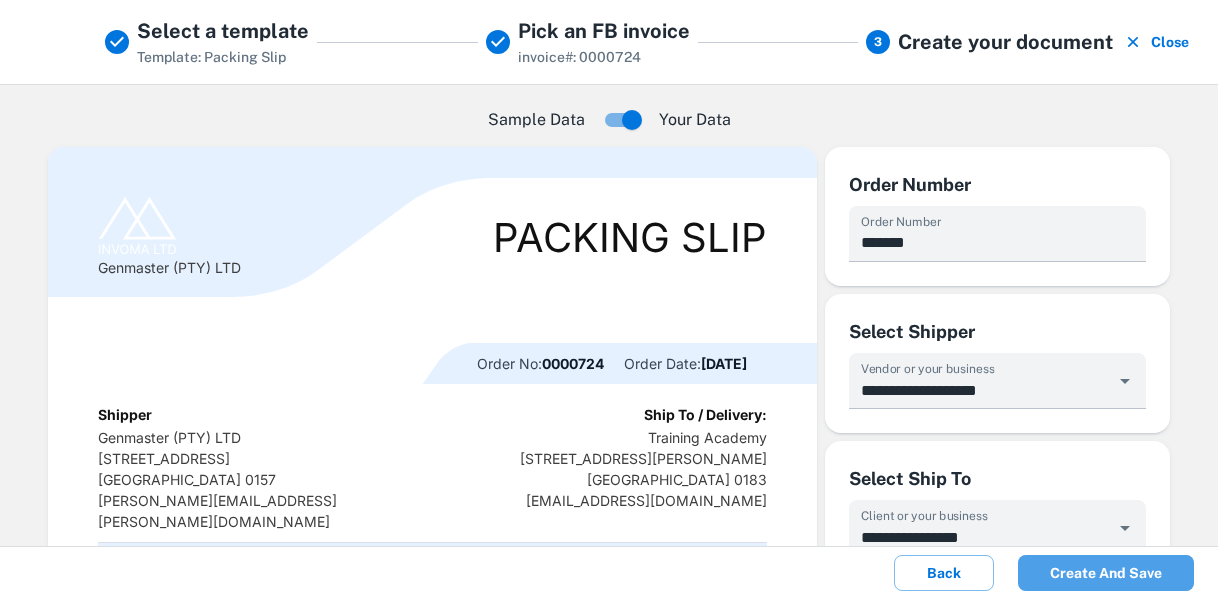 click on "Create and save" at bounding box center [1106, 573] 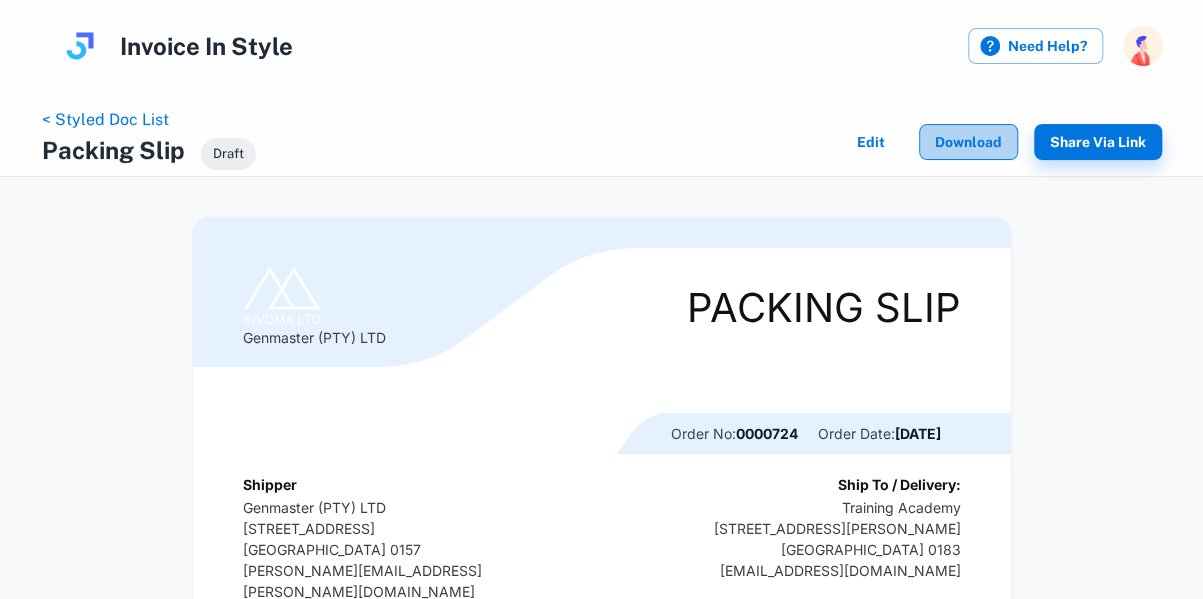 click on "Download" at bounding box center [968, 142] 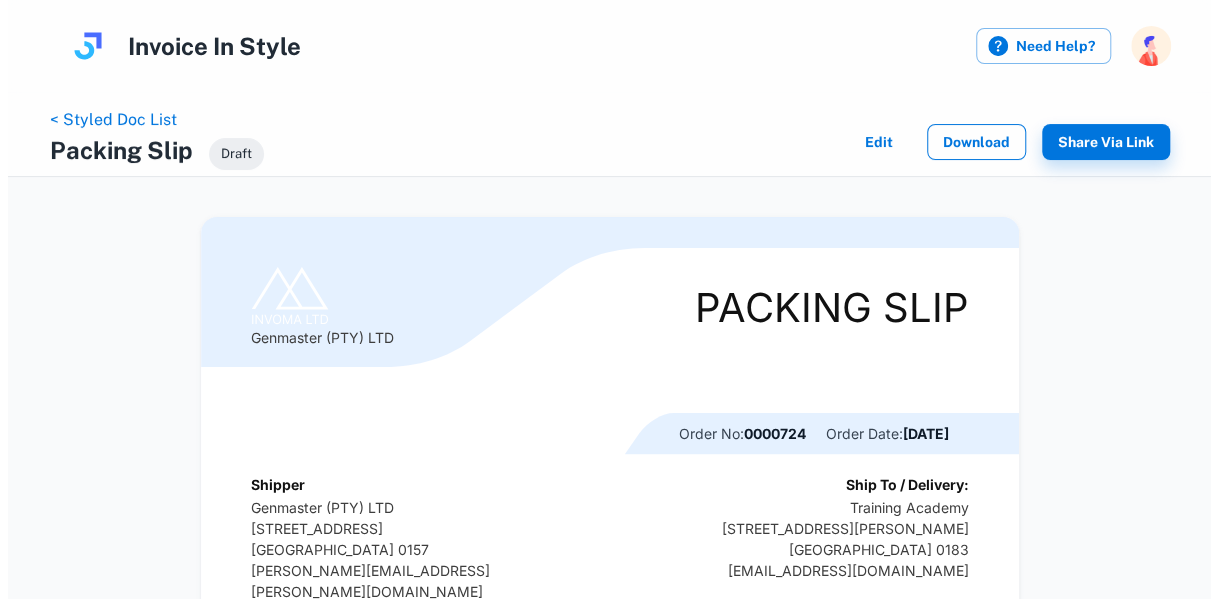scroll, scrollTop: 0, scrollLeft: 0, axis: both 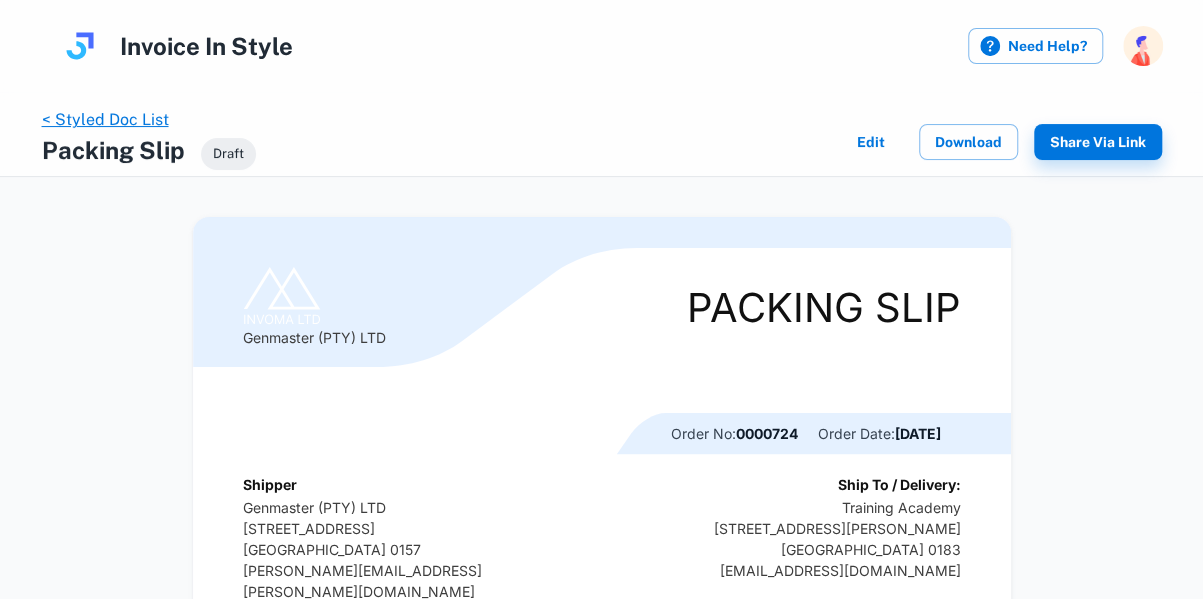 click on "< Styled Doc List" at bounding box center [105, 119] 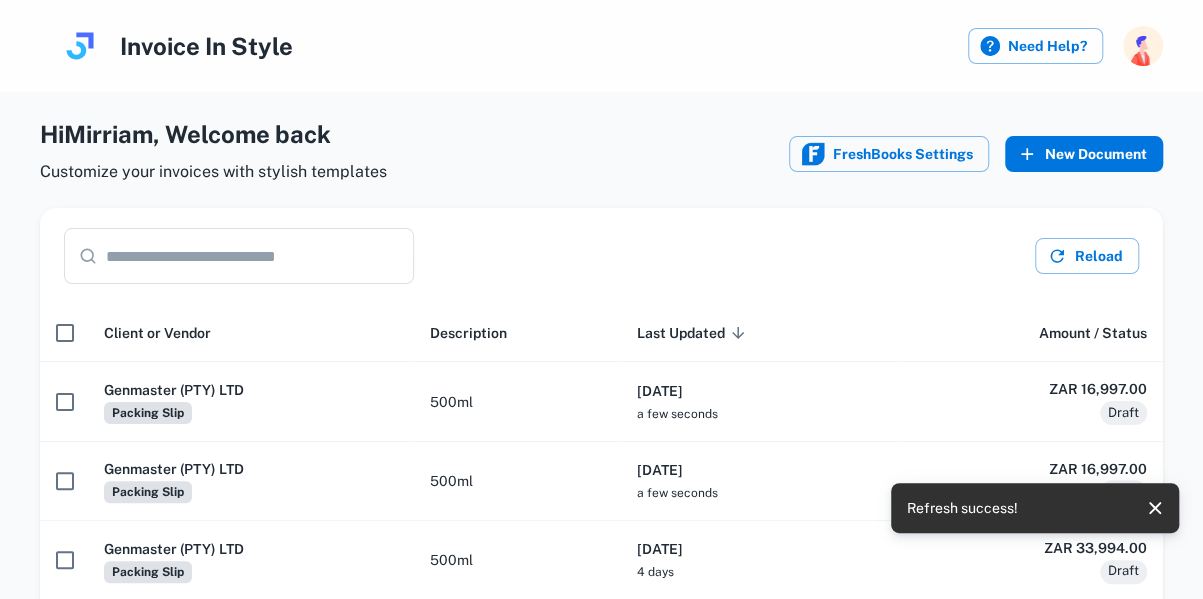 click on "New Document" at bounding box center (1084, 154) 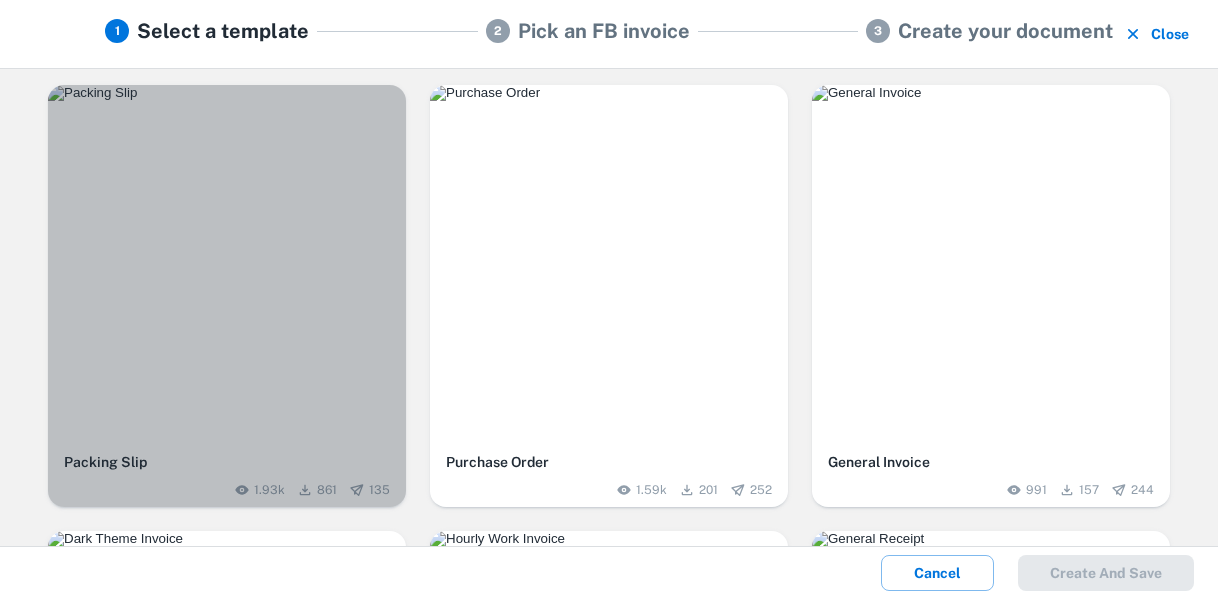 click at bounding box center [227, 93] 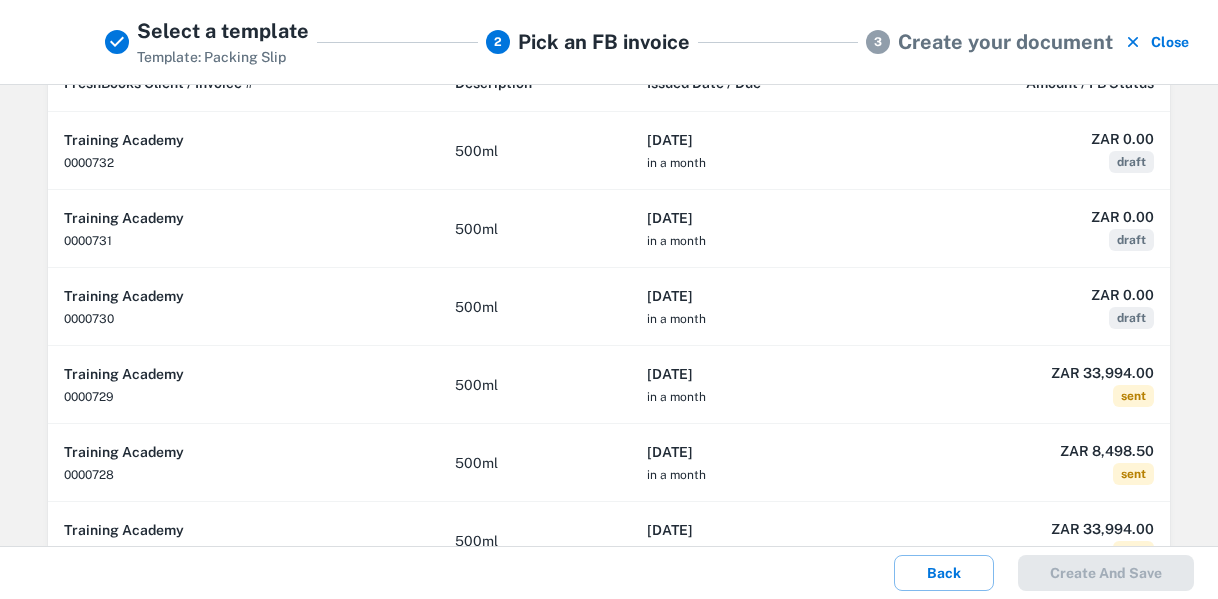 scroll, scrollTop: 181, scrollLeft: 0, axis: vertical 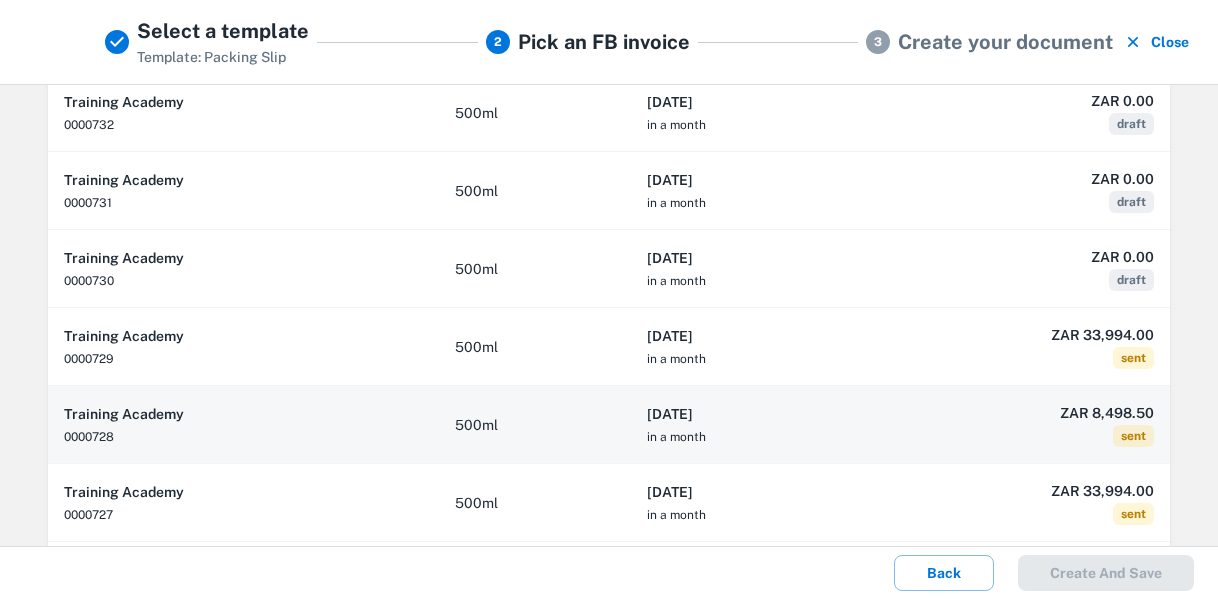 click on "[DATE] in a month" at bounding box center [759, 425] 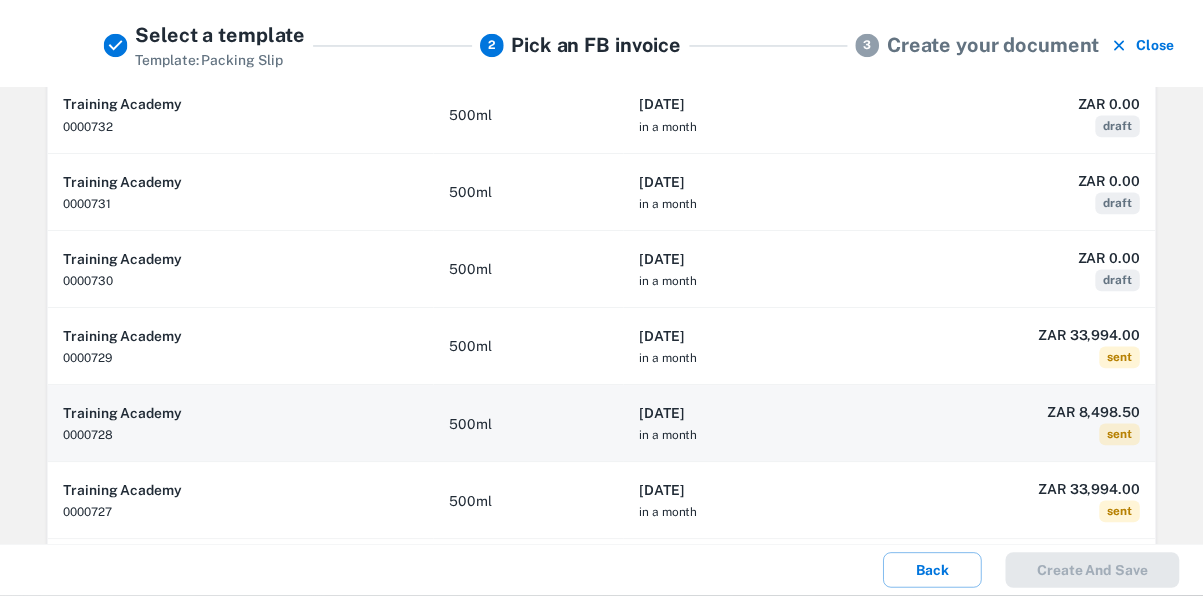 scroll, scrollTop: 0, scrollLeft: 0, axis: both 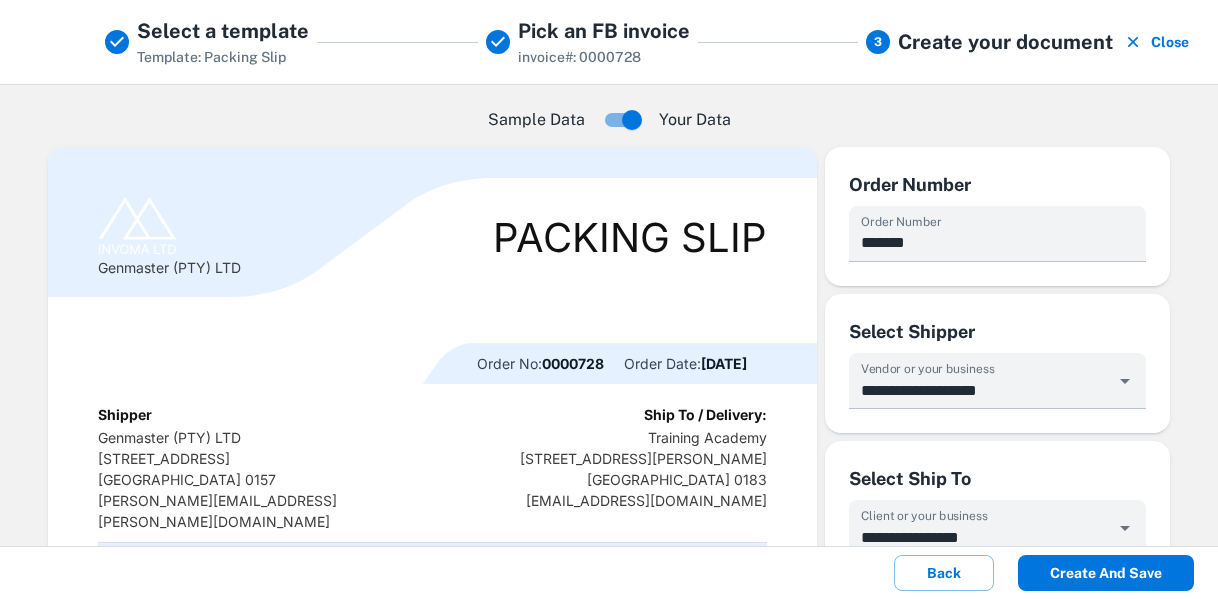 click on "Create and save" at bounding box center [1106, 573] 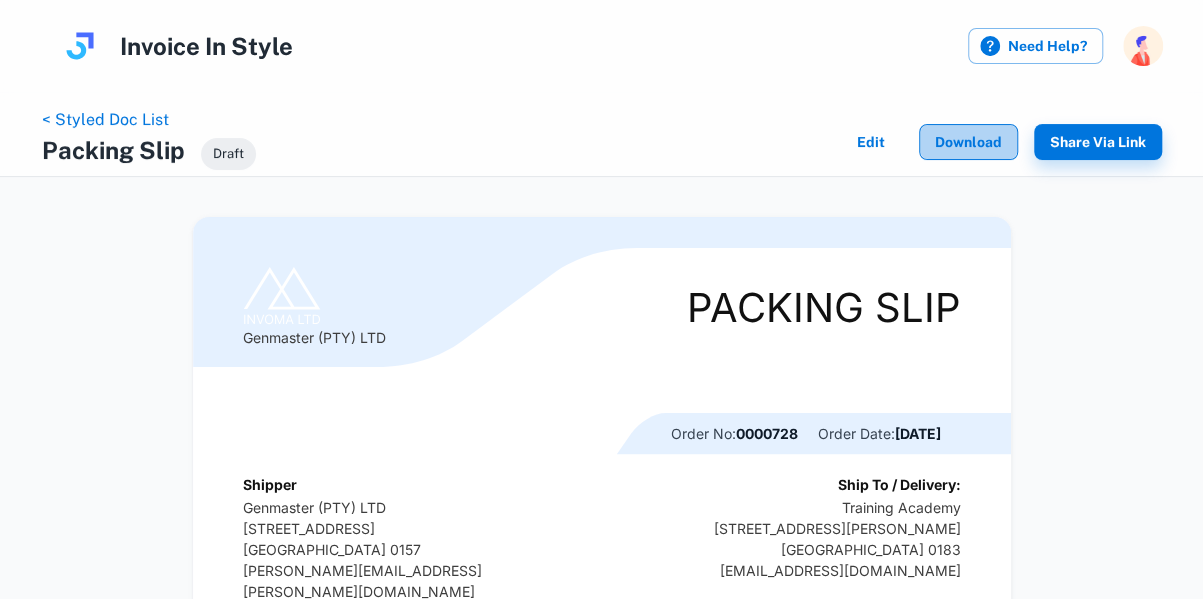 click on "Download" at bounding box center (968, 142) 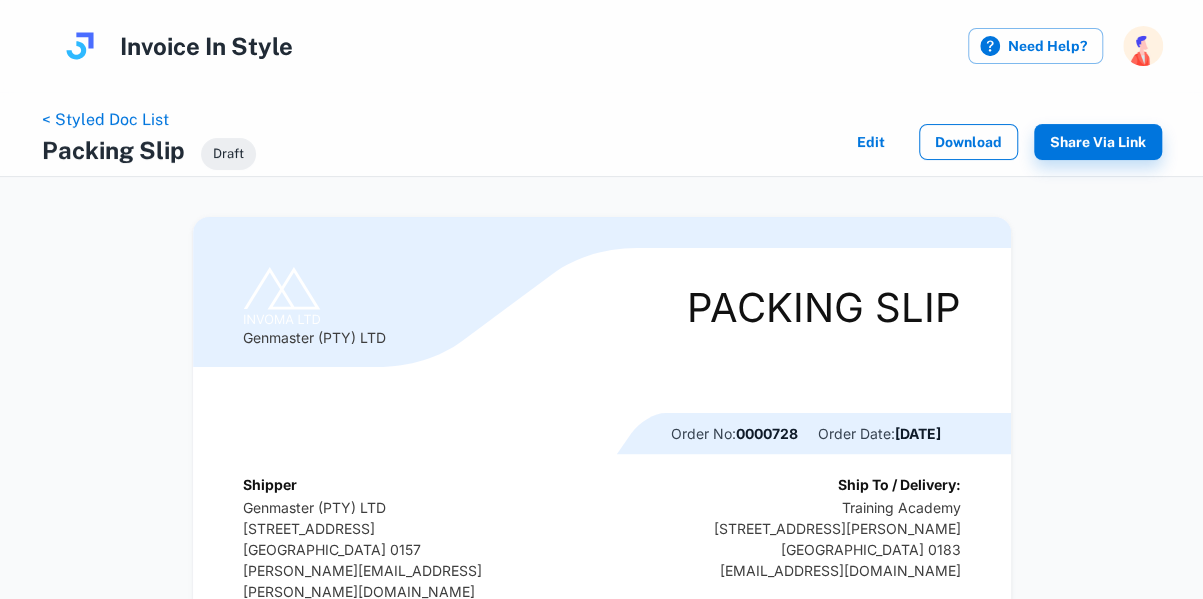 scroll, scrollTop: 0, scrollLeft: 0, axis: both 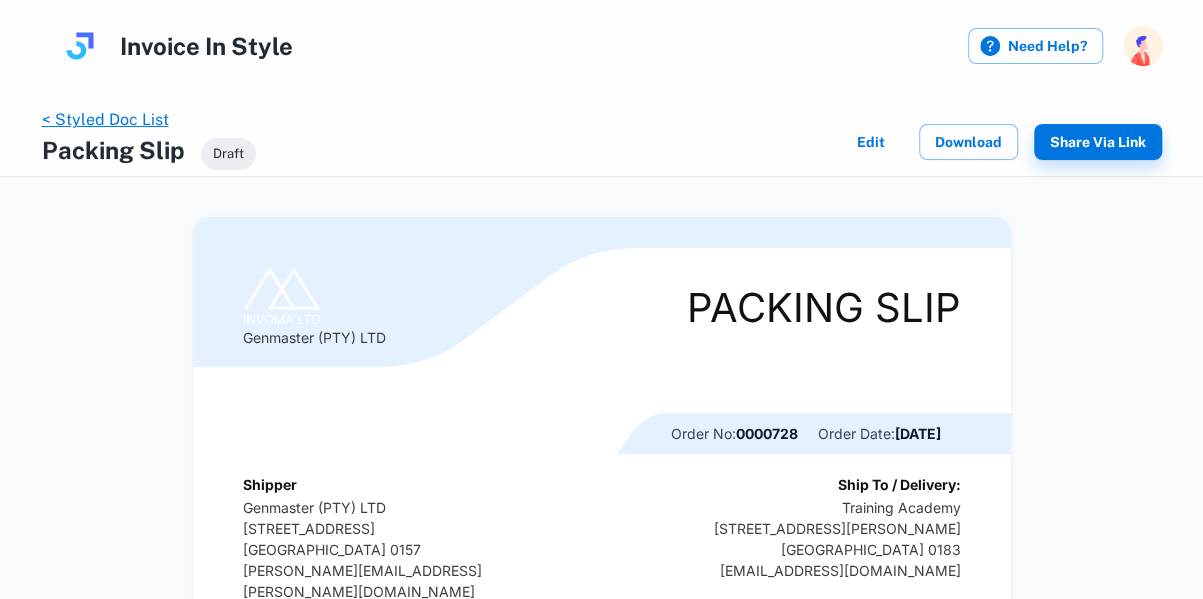 click on "< Styled Doc List" at bounding box center [105, 119] 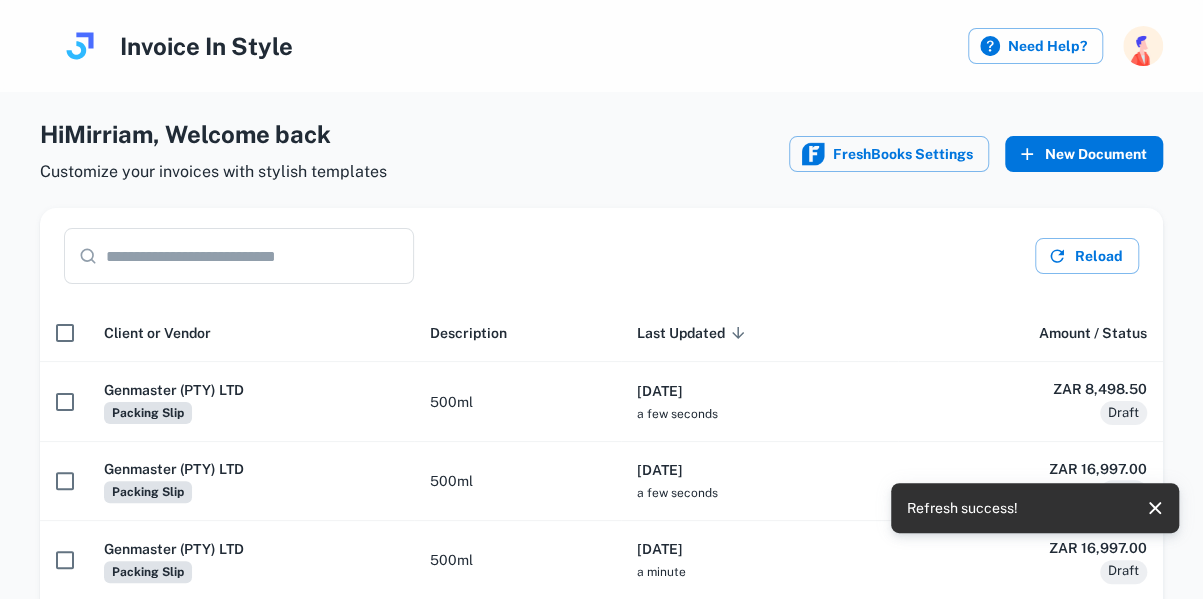 click on "New Document" at bounding box center (1084, 154) 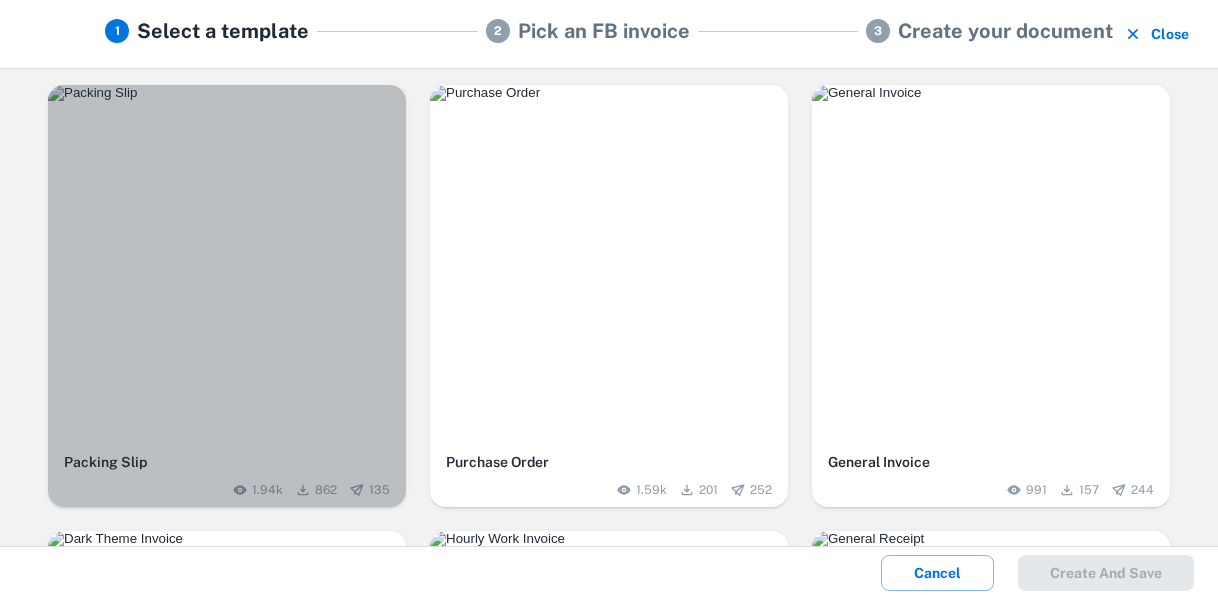click at bounding box center [227, 93] 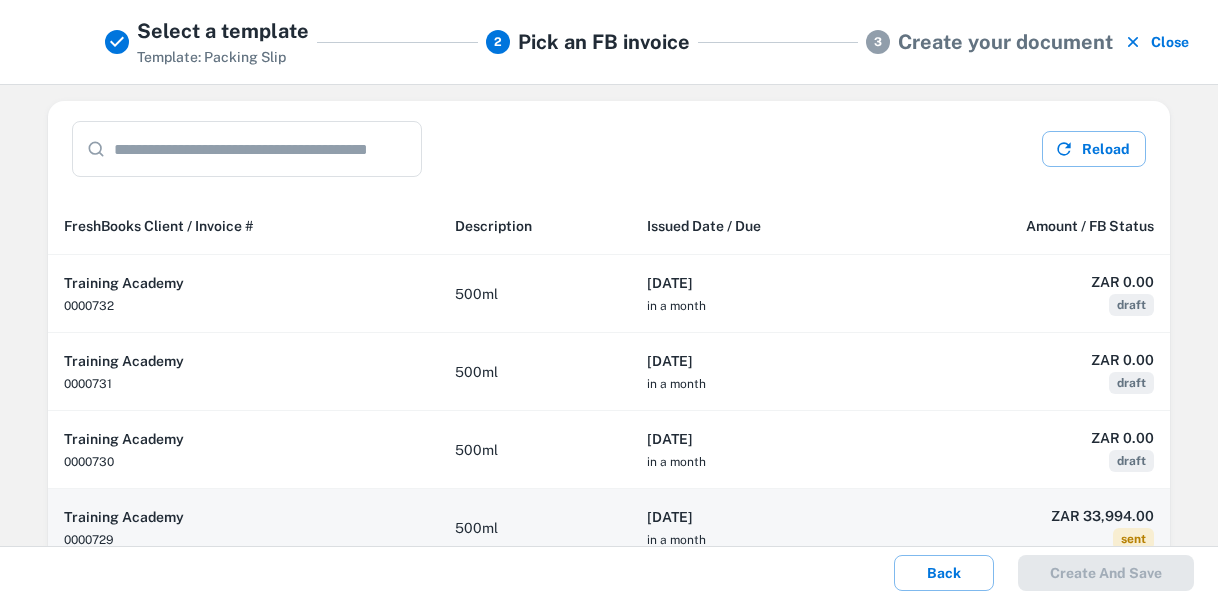 click on "500ml" at bounding box center (535, 528) 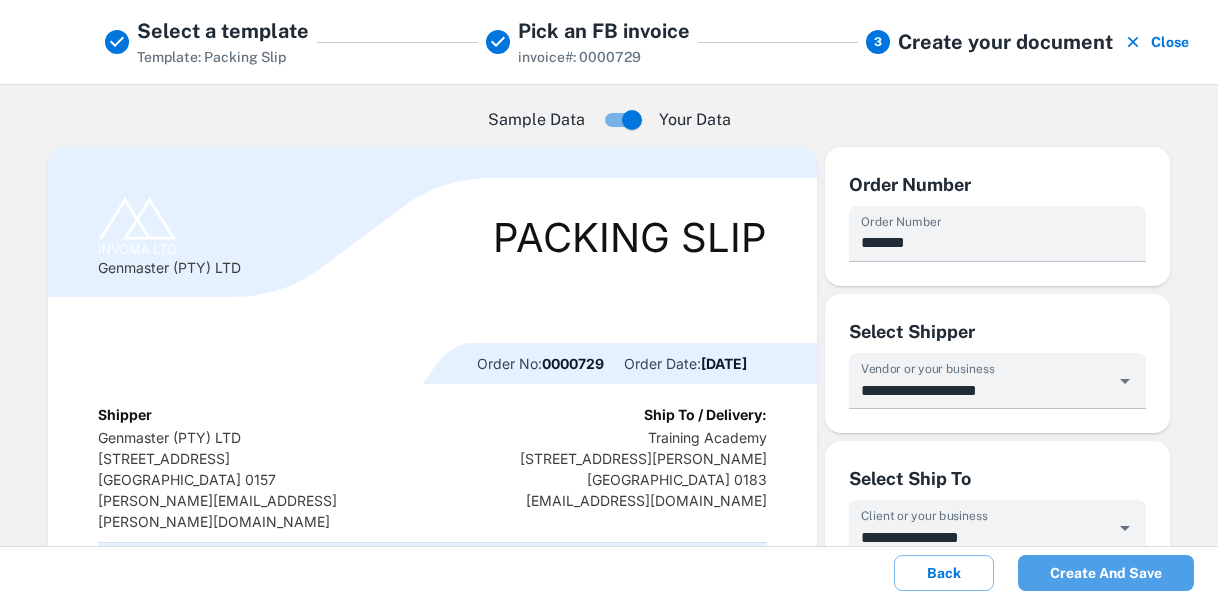 click on "Create and save" at bounding box center (1106, 573) 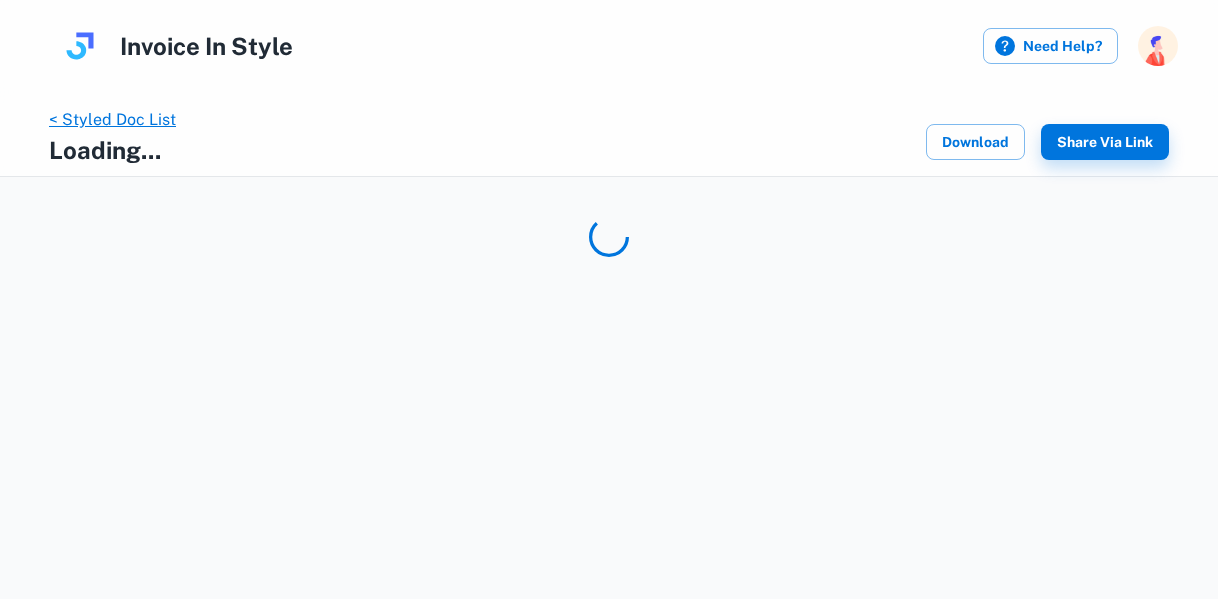 click on "< Styled Doc List" at bounding box center [112, 119] 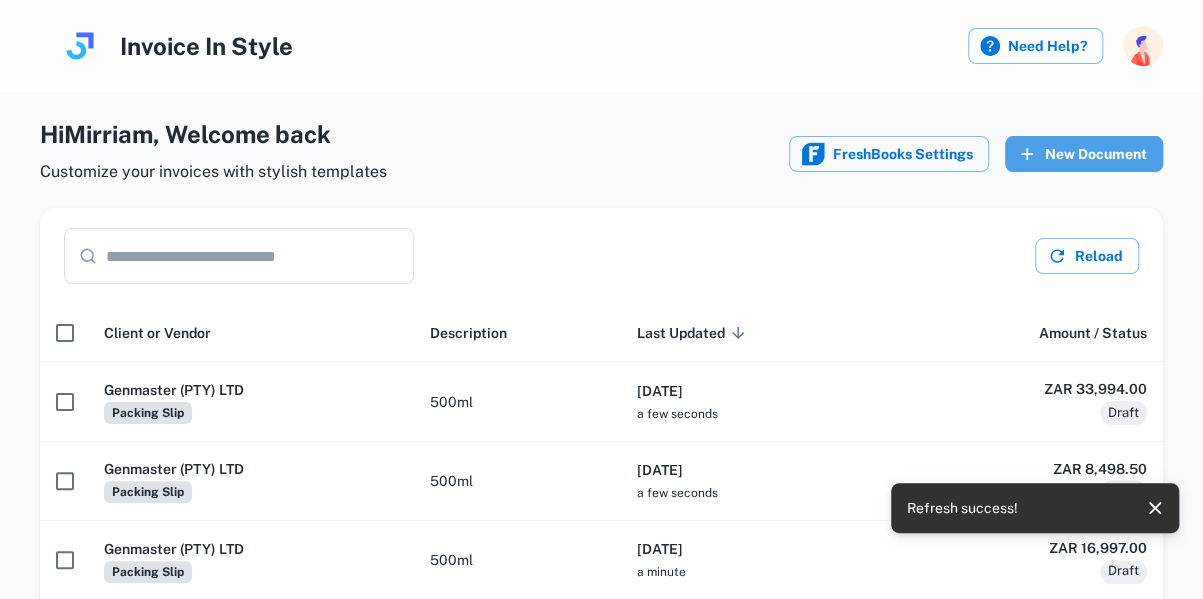 click on "New Document" at bounding box center [1084, 154] 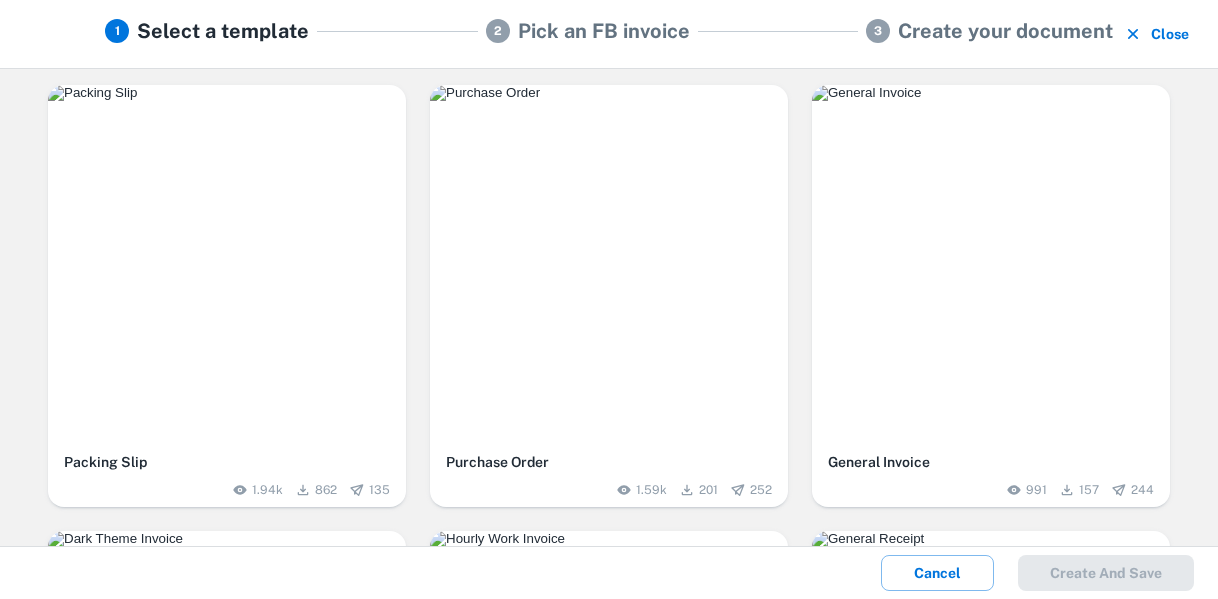 click at bounding box center (227, 93) 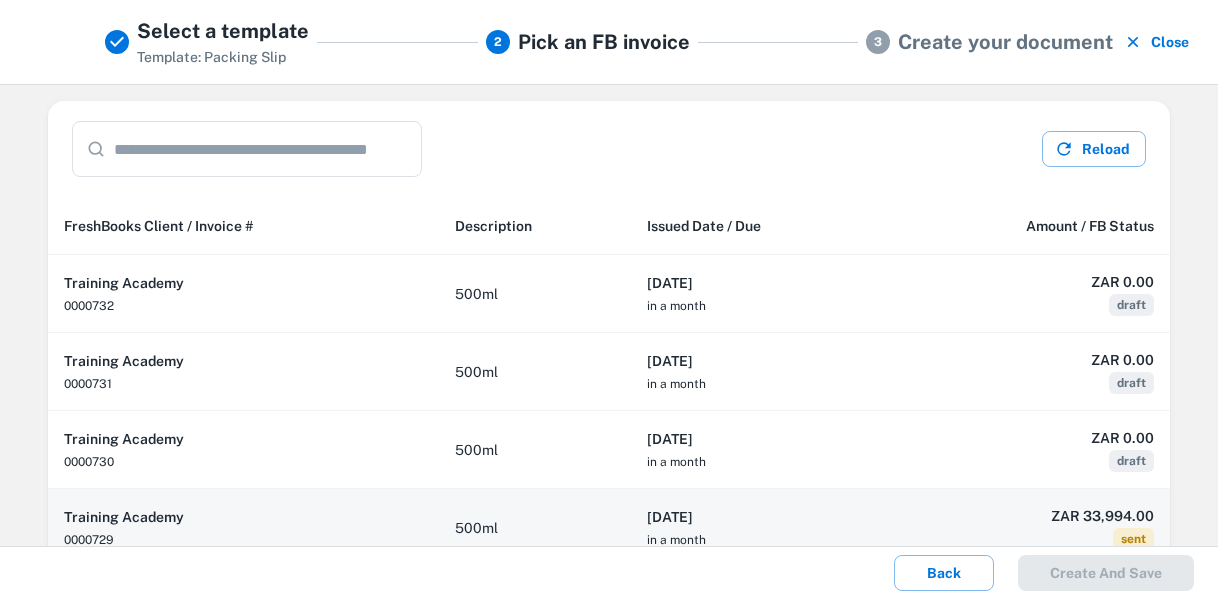 click on "[DATE]" at bounding box center [759, 517] 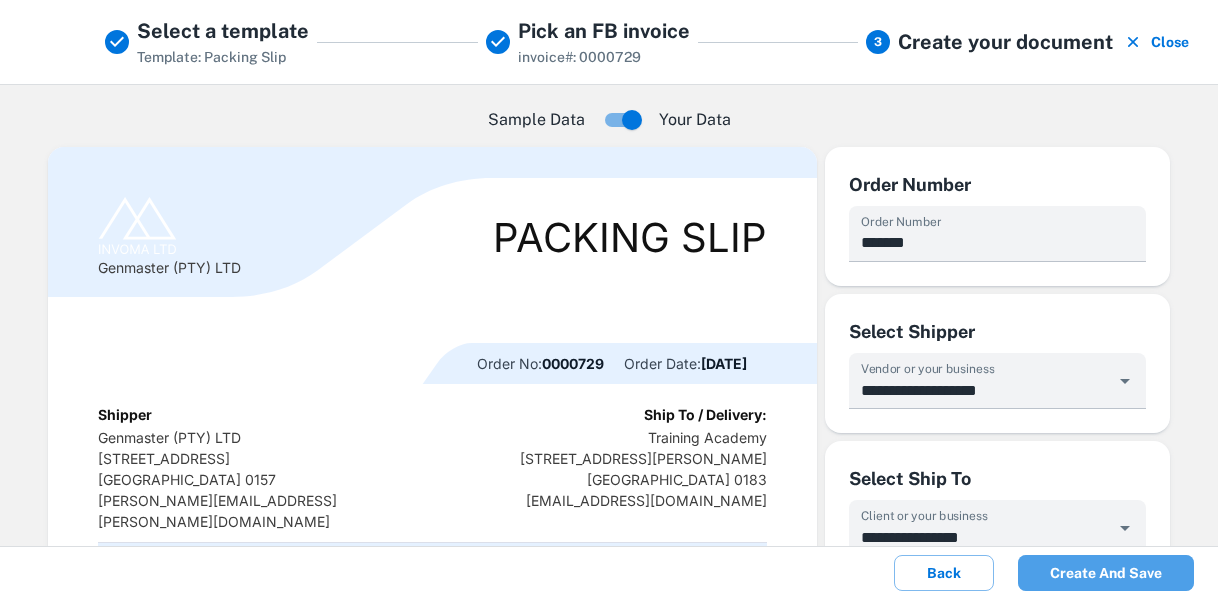 click on "Create and save" at bounding box center [1106, 573] 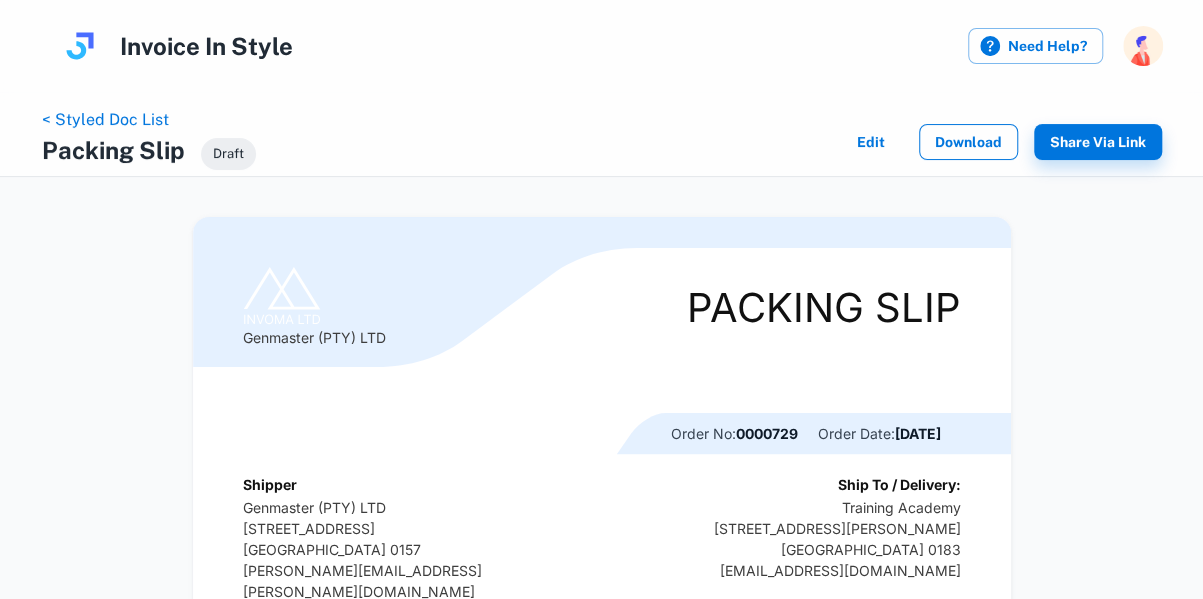 click on "Download" at bounding box center (968, 142) 